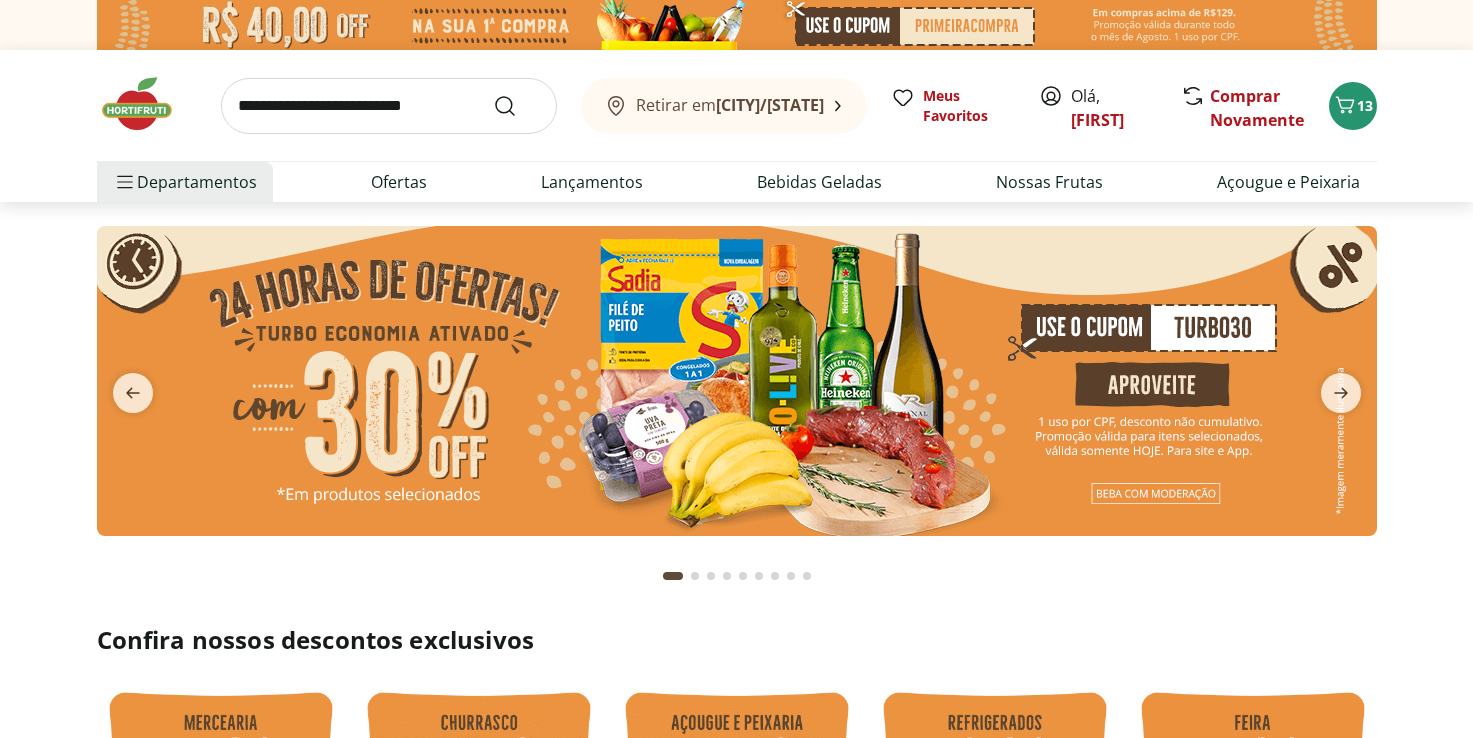 scroll, scrollTop: 0, scrollLeft: 0, axis: both 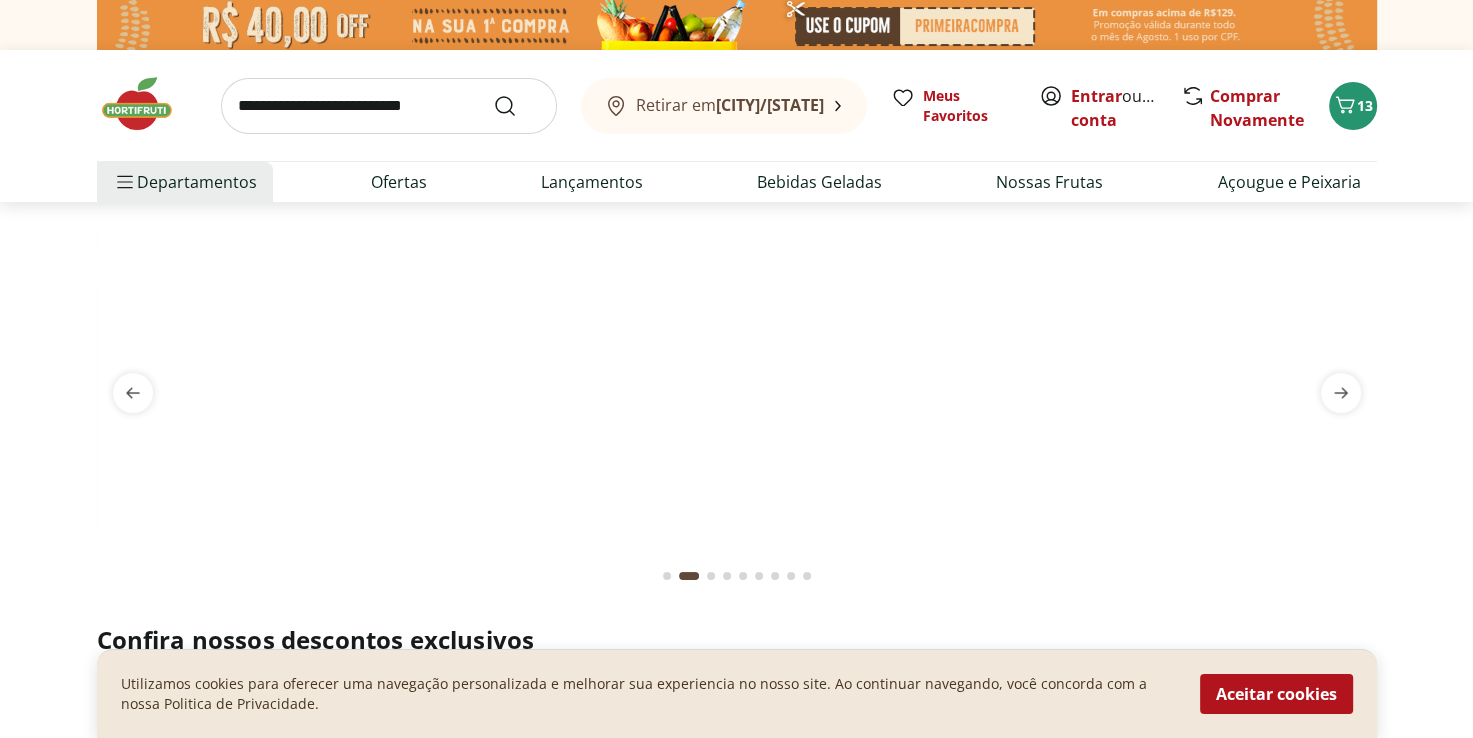 click at bounding box center (389, 106) 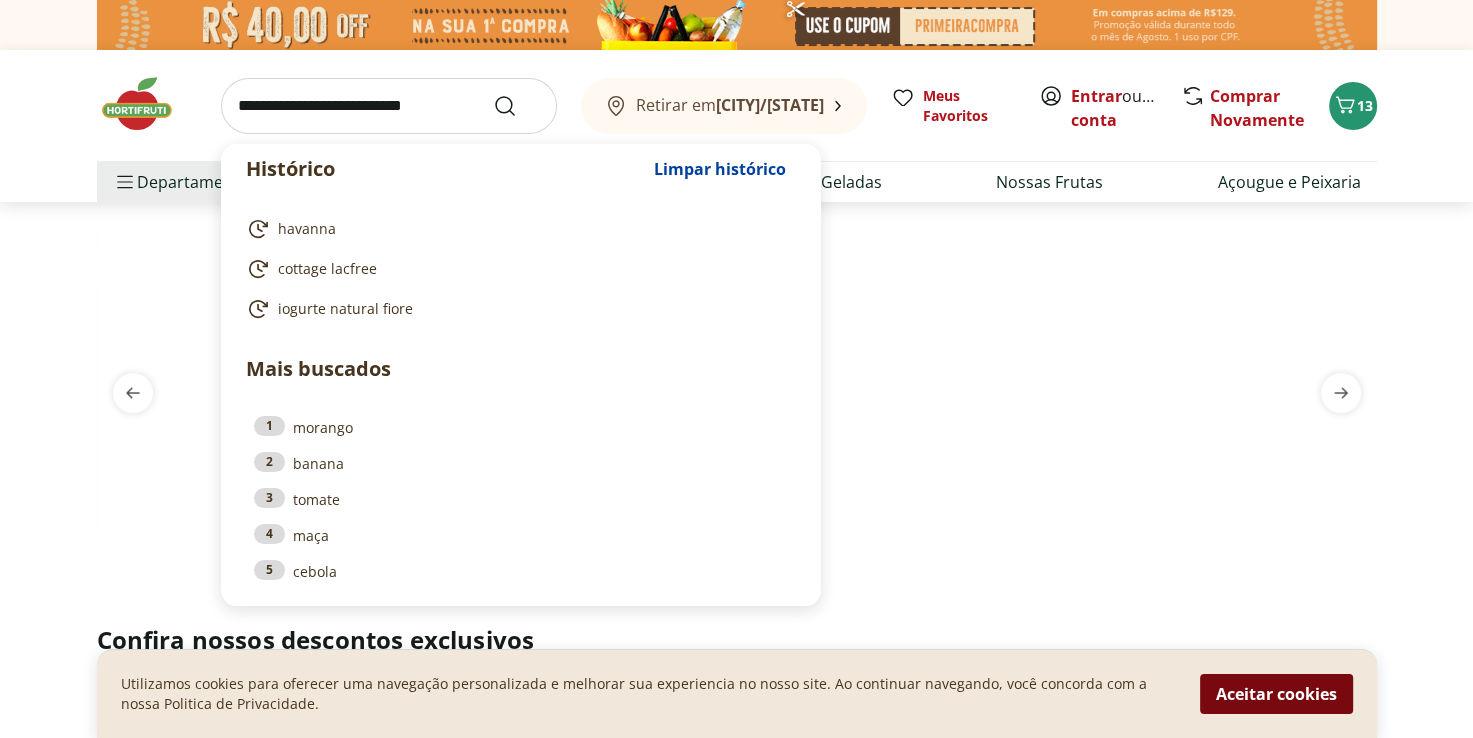 click on "Aceitar cookies" at bounding box center [1276, 694] 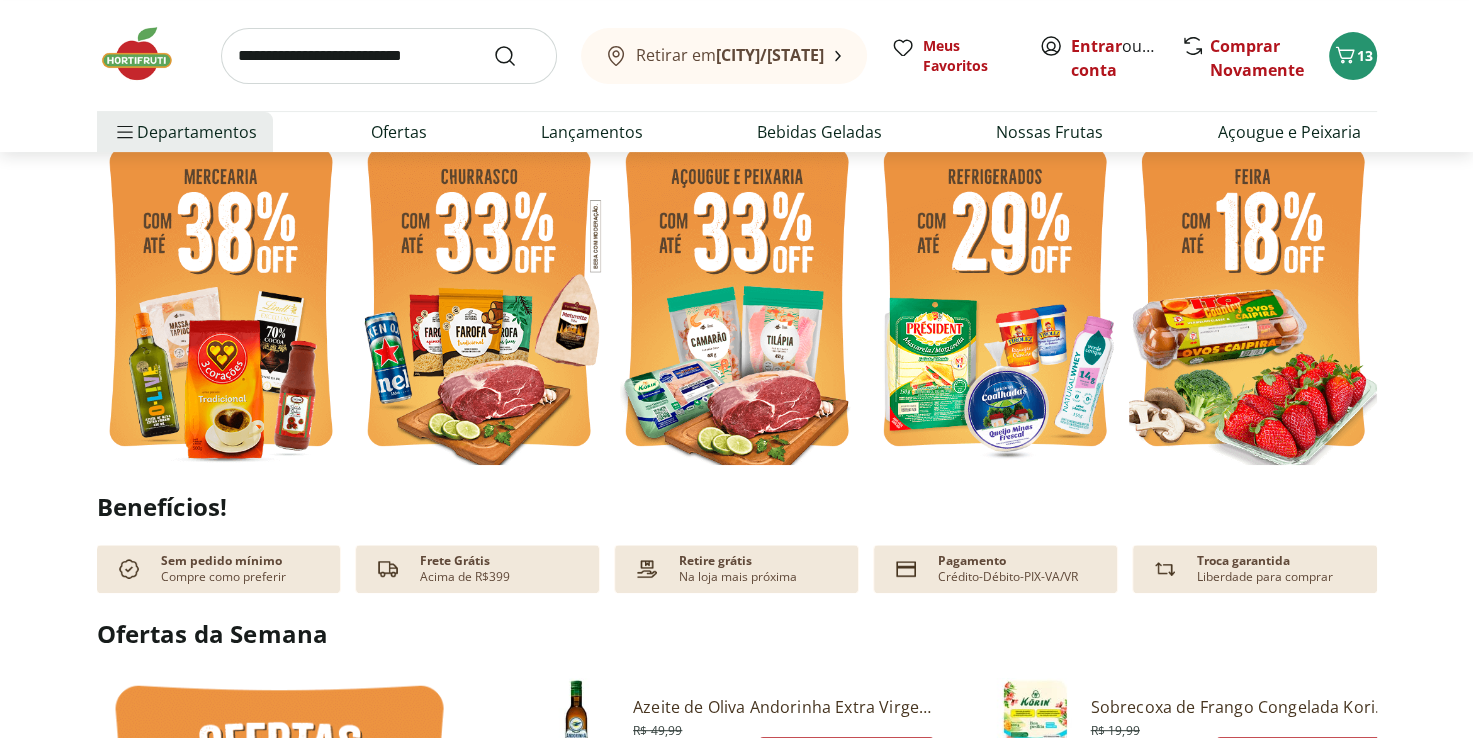 scroll, scrollTop: 0, scrollLeft: 0, axis: both 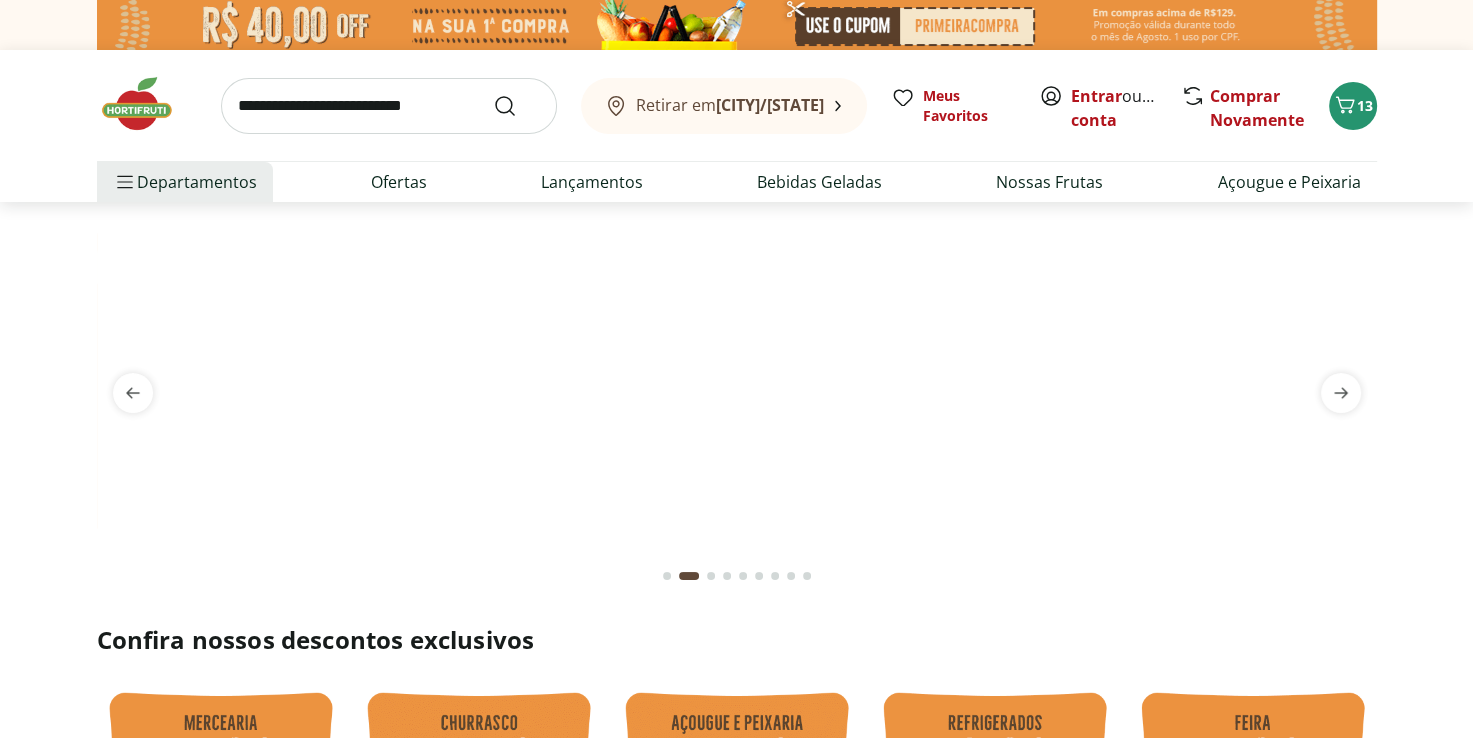 click at bounding box center (389, 106) 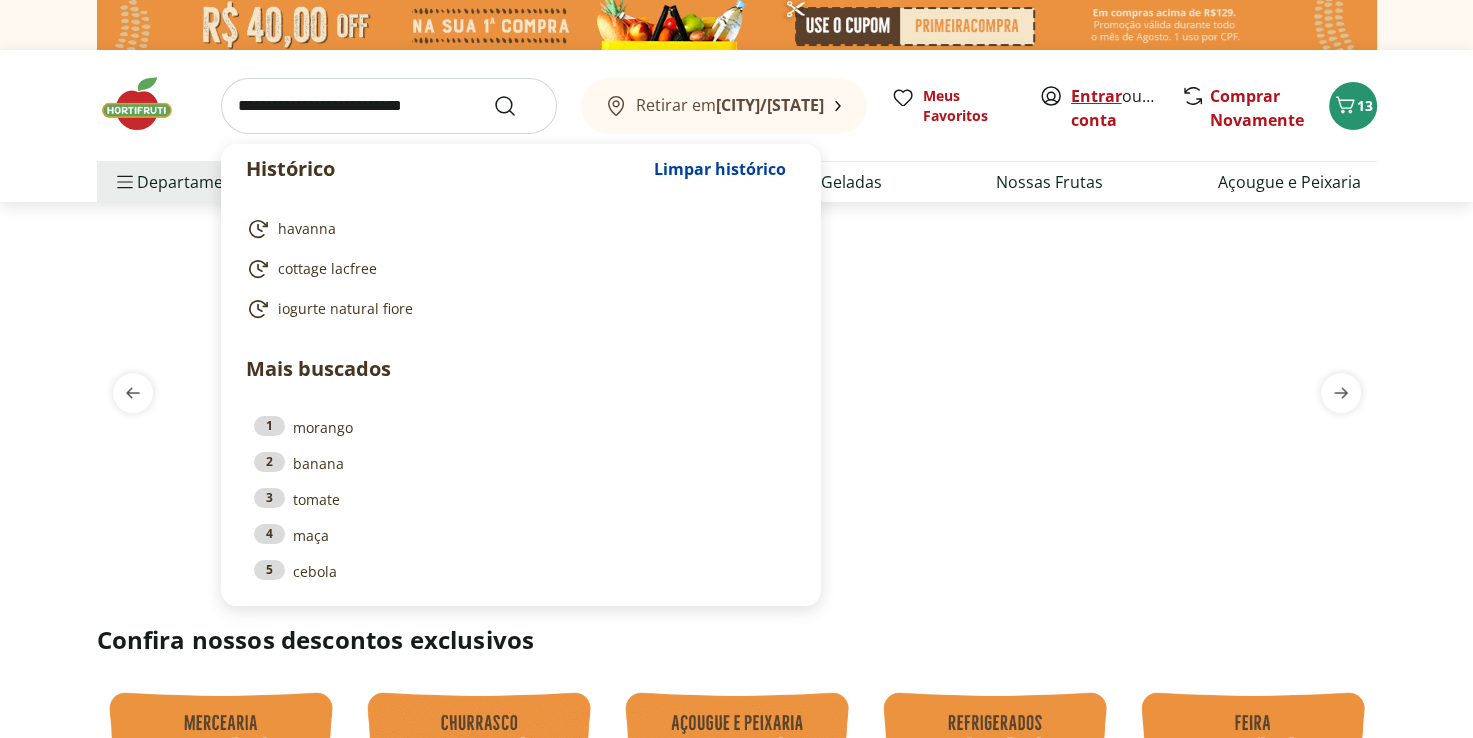 click on "Entrar" at bounding box center [1096, 96] 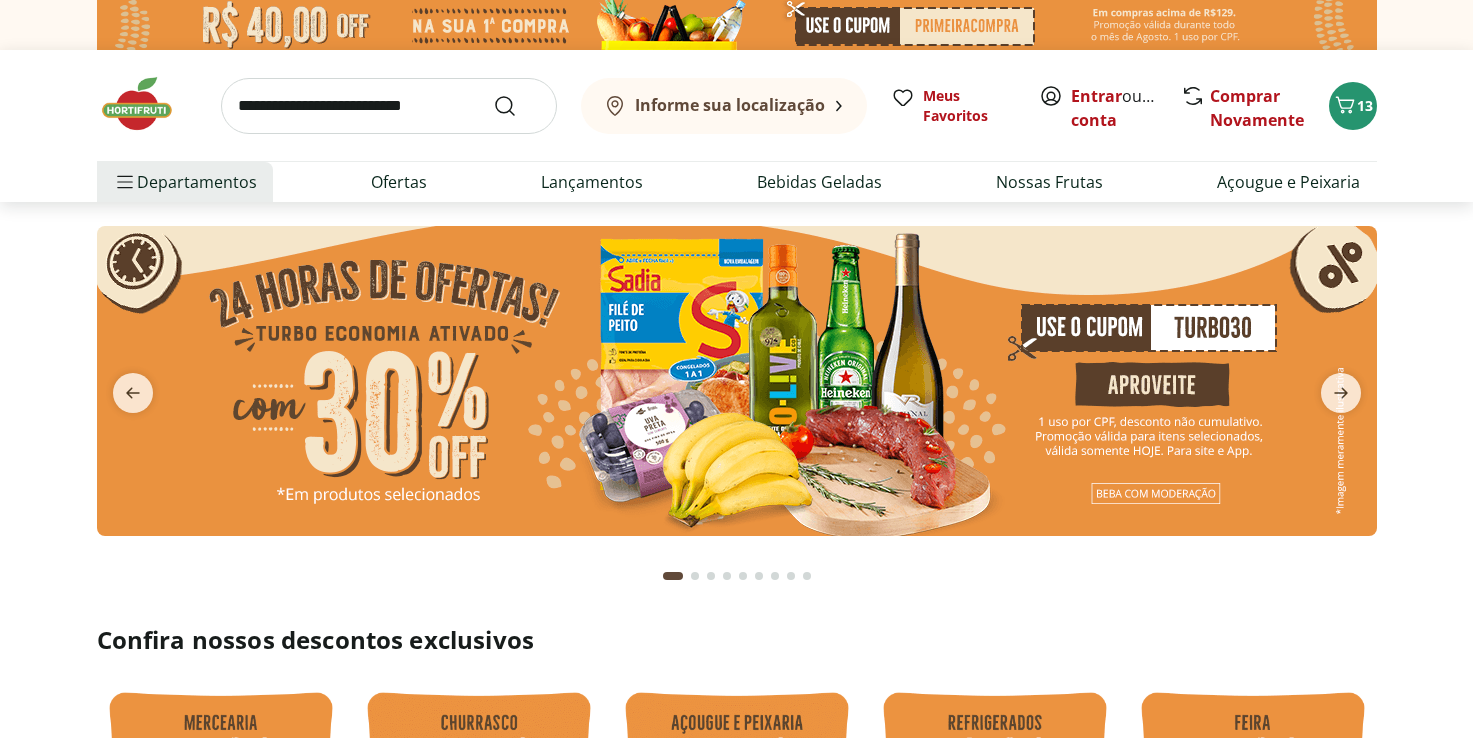 scroll, scrollTop: 0, scrollLeft: 0, axis: both 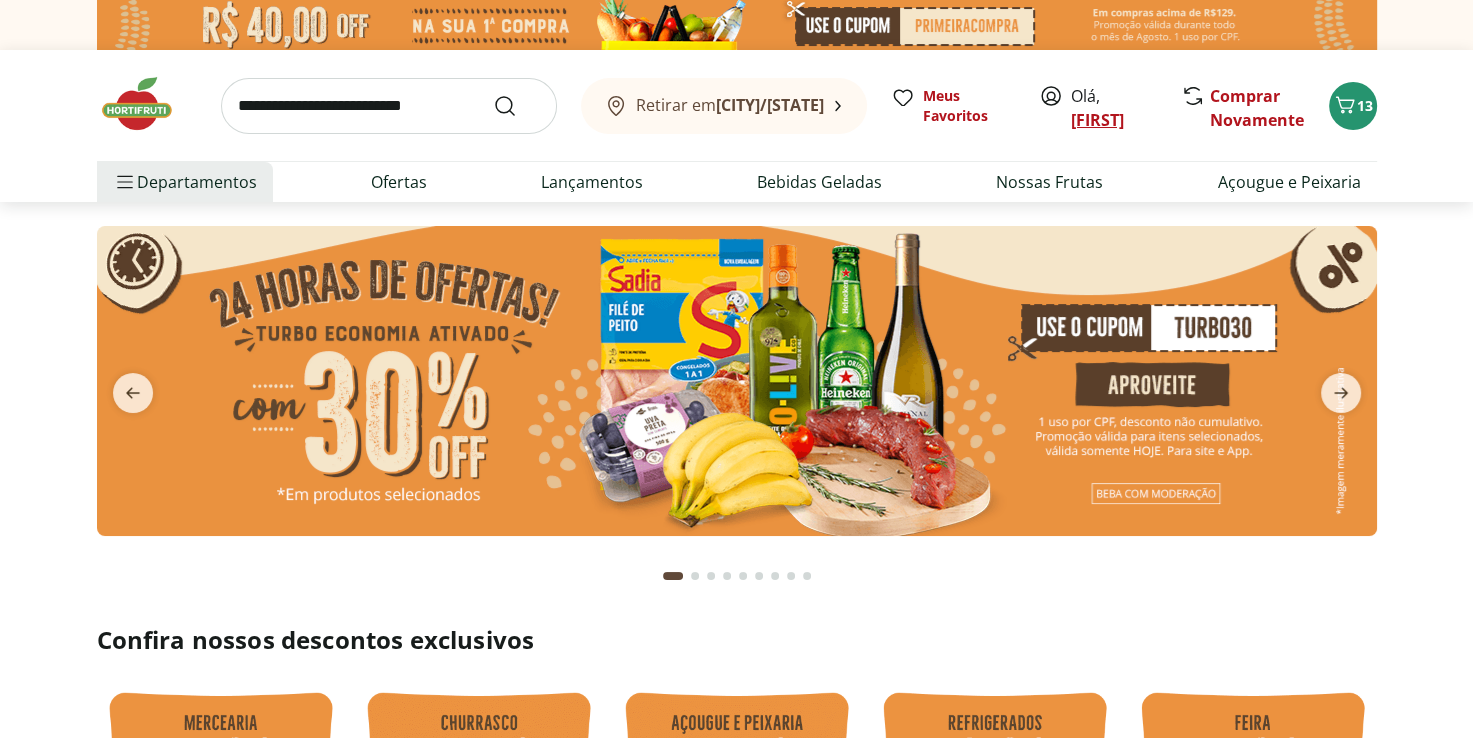 click on "[FIRST]" at bounding box center (1097, 120) 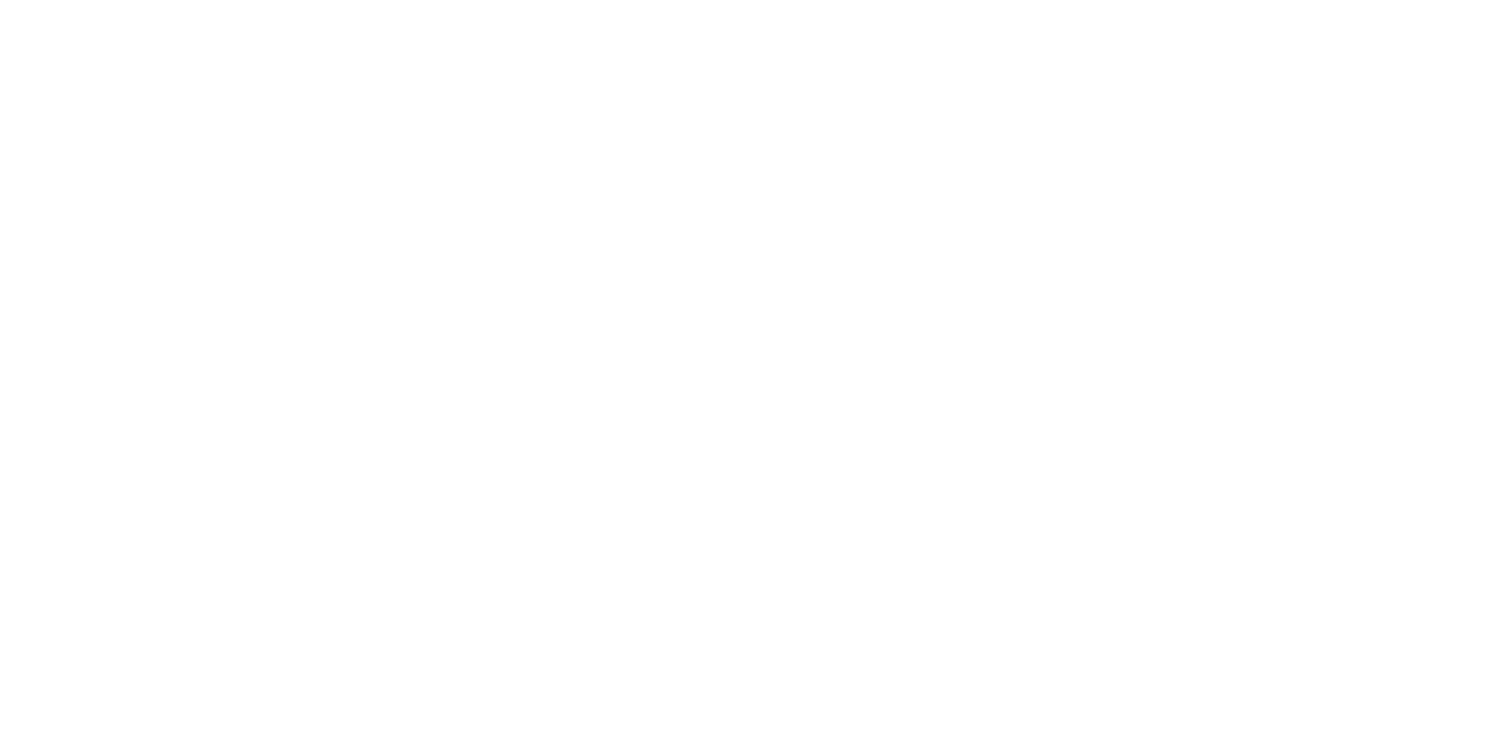 scroll, scrollTop: 0, scrollLeft: 0, axis: both 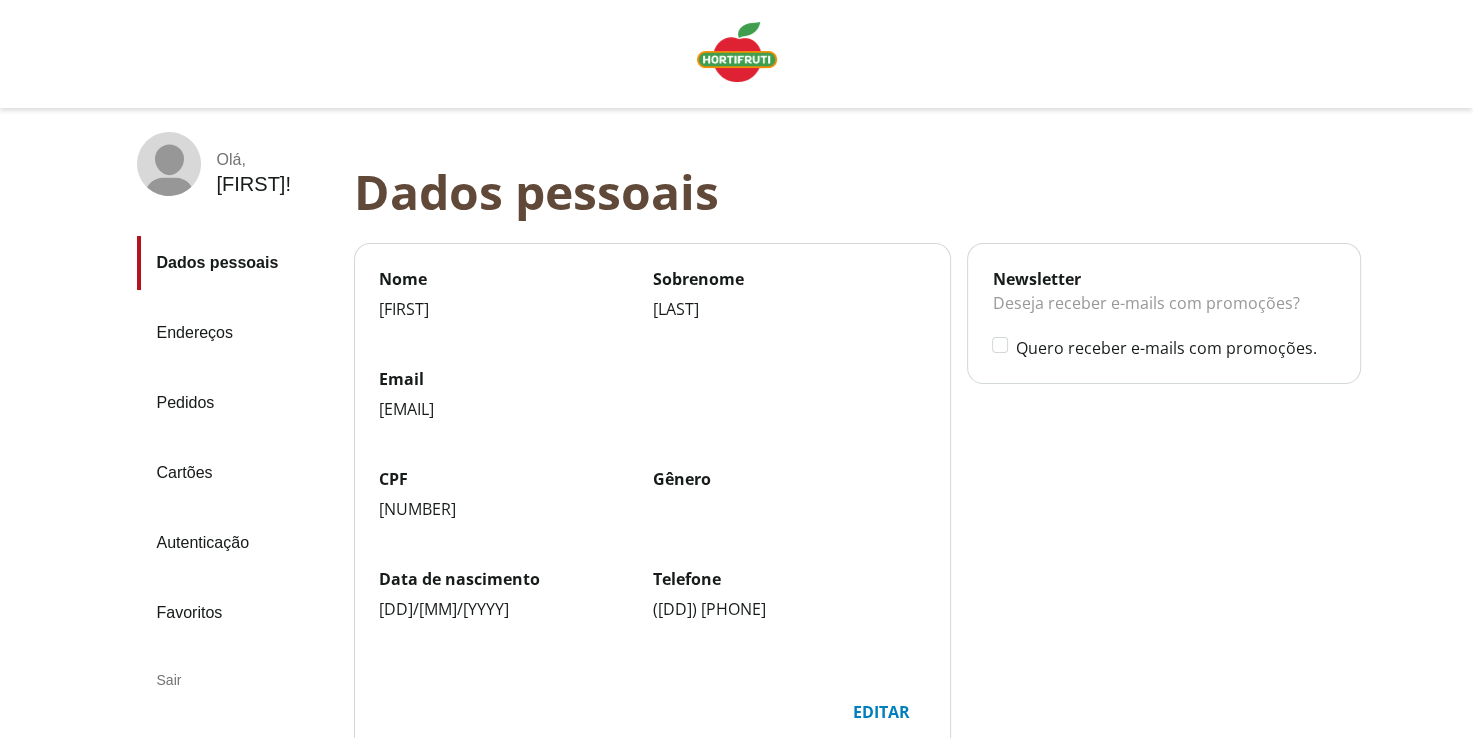 click on "Pedidos" at bounding box center (237, 403) 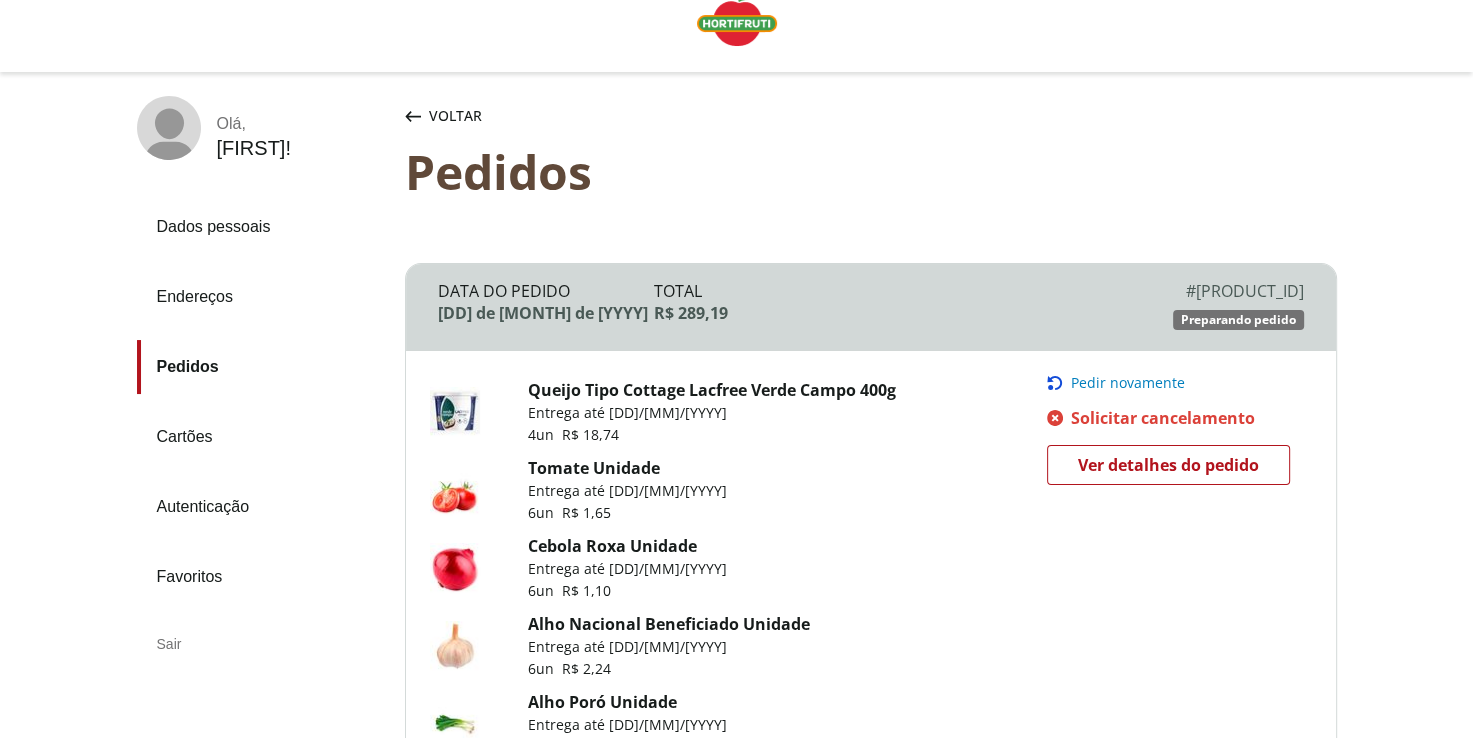 scroll, scrollTop: 0, scrollLeft: 0, axis: both 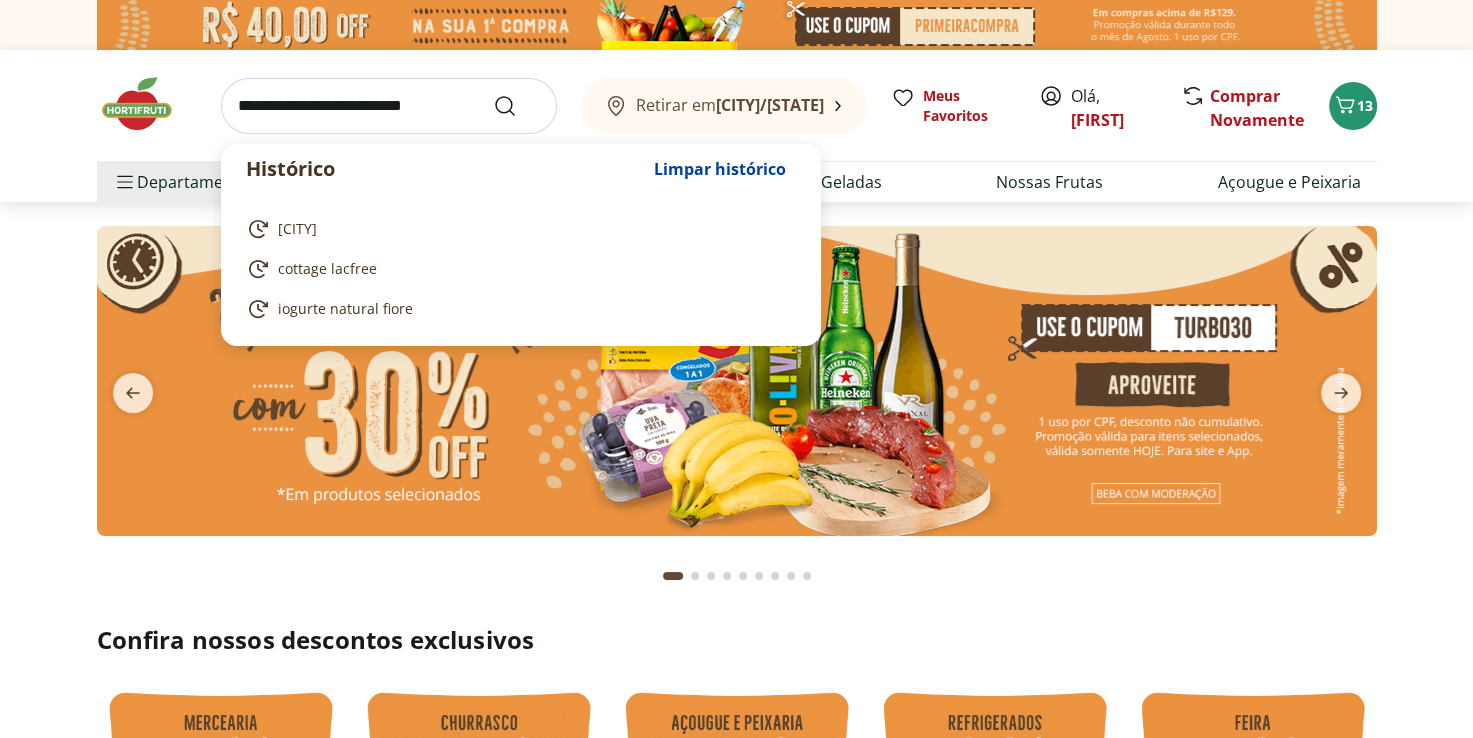 click at bounding box center (389, 106) 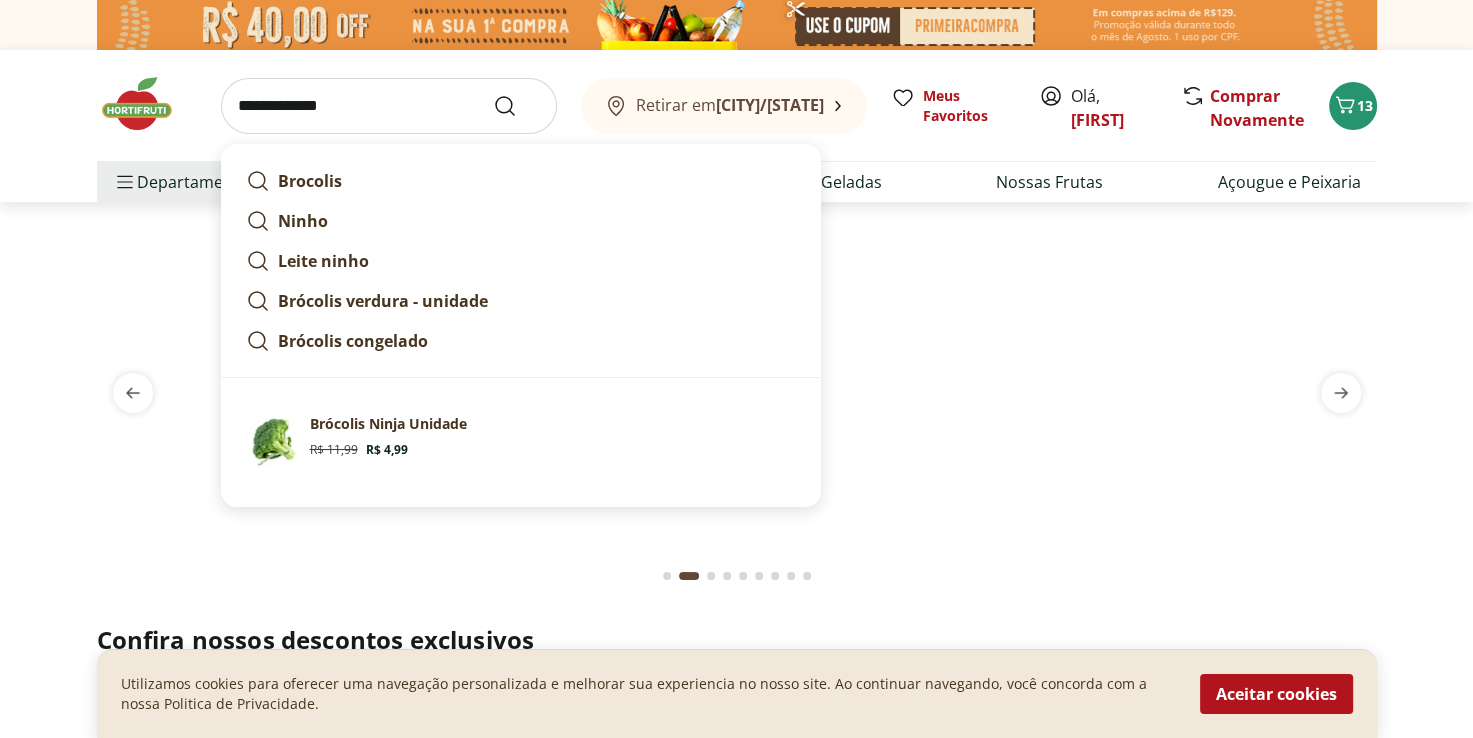 type on "**********" 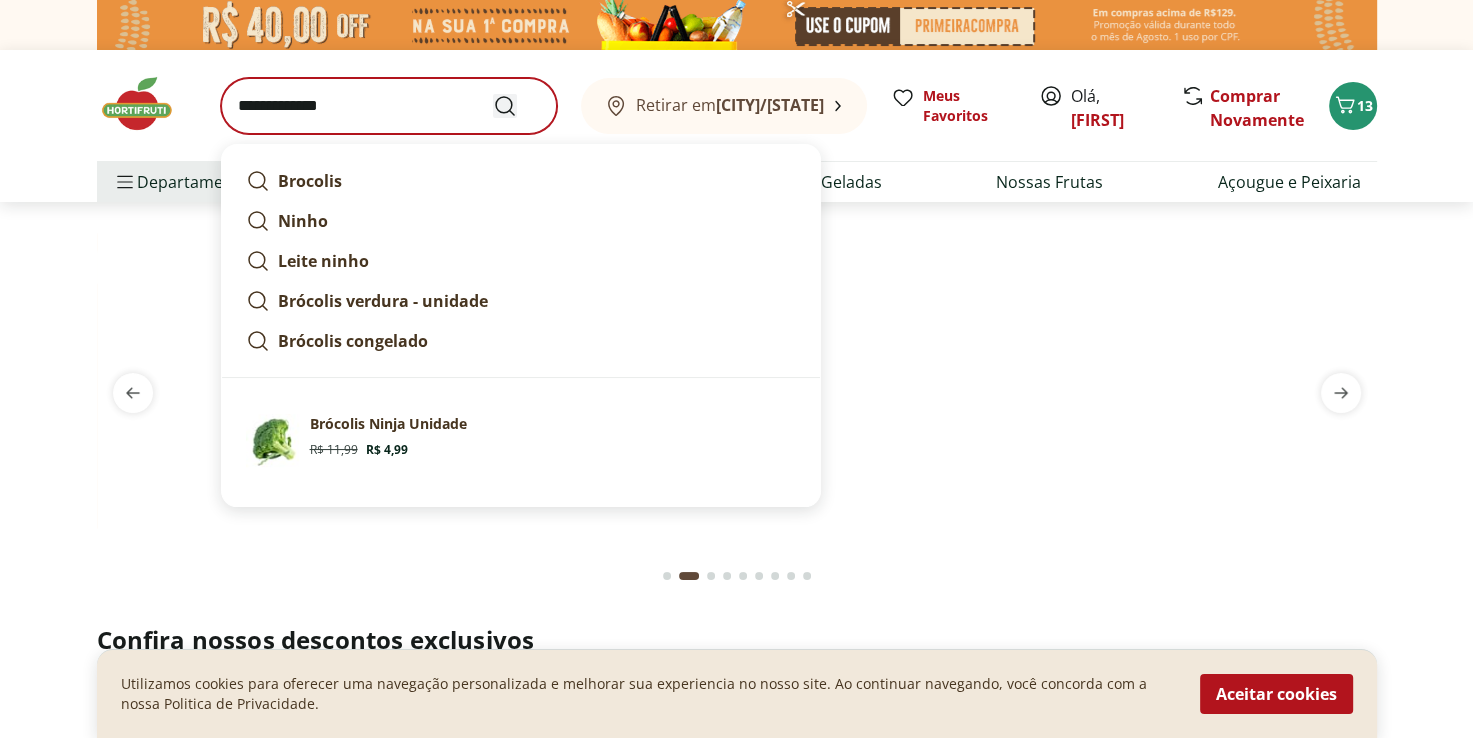 type 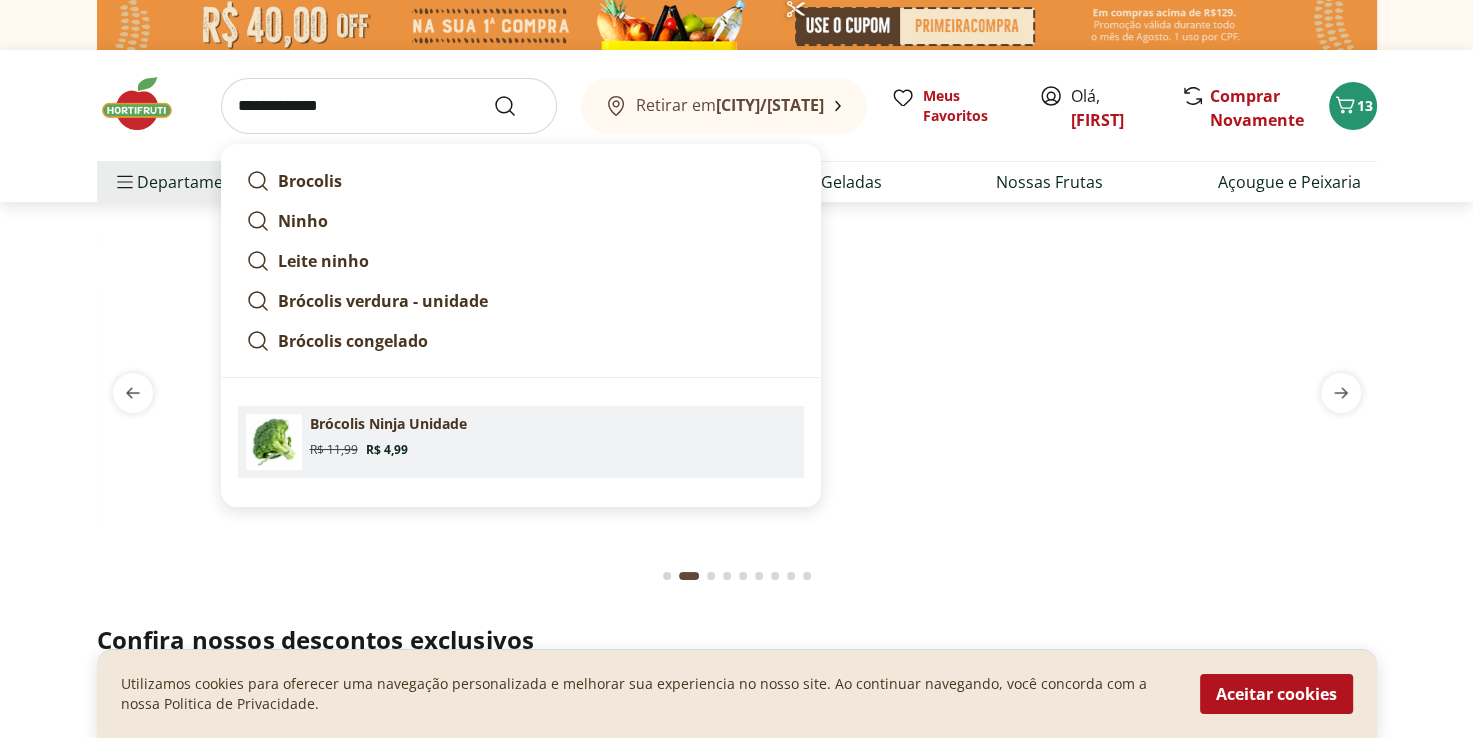 click on "Brócolis Ninja Unidade" at bounding box center (388, 424) 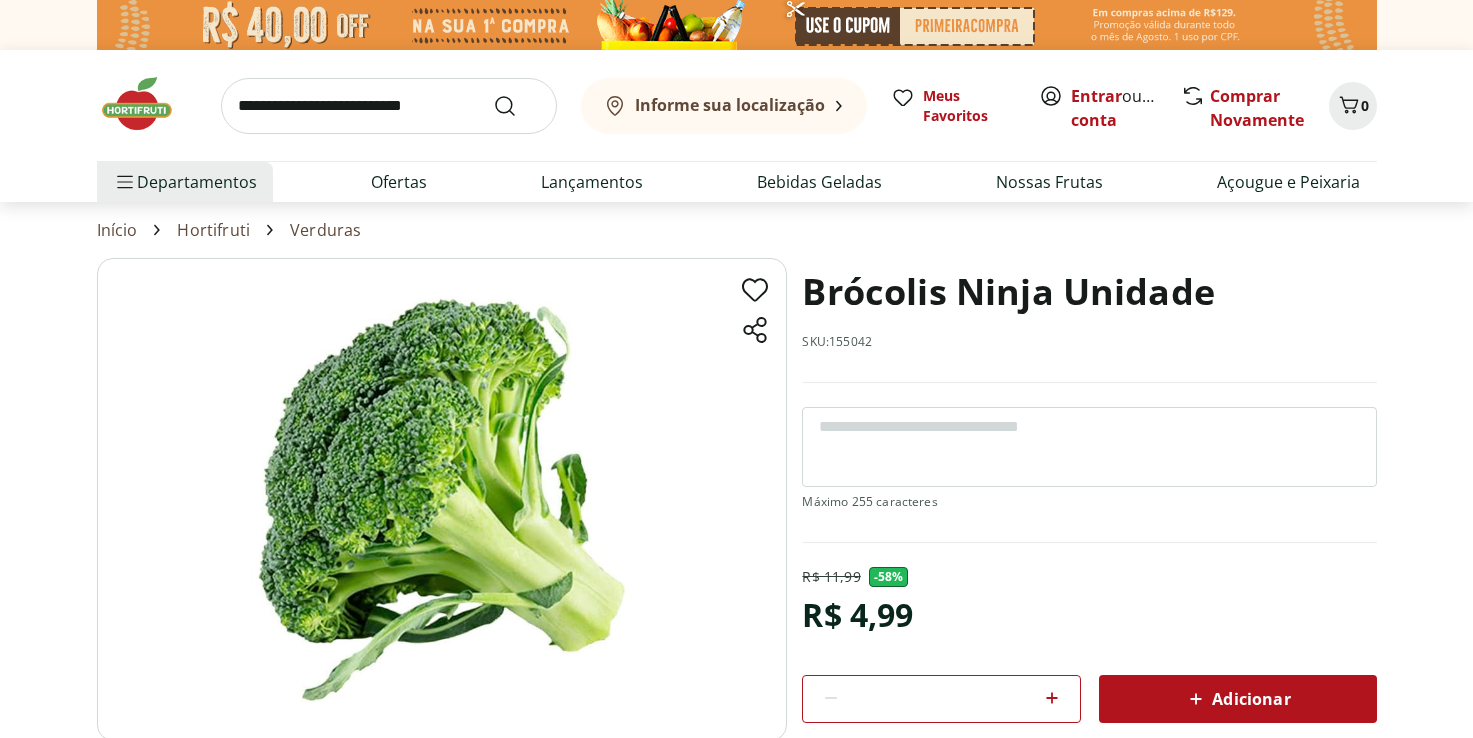 scroll, scrollTop: 0, scrollLeft: 0, axis: both 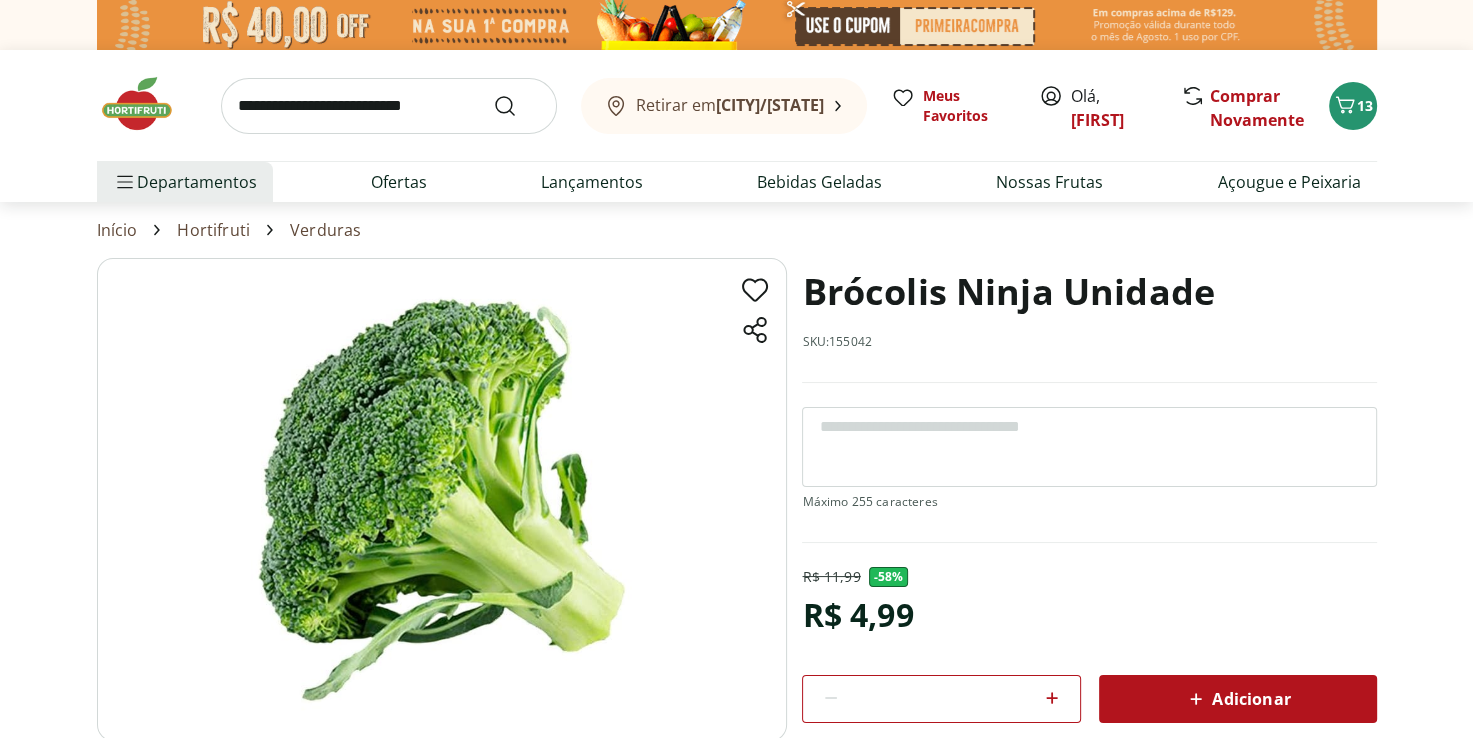 click on "Adicionar" at bounding box center (1237, 699) 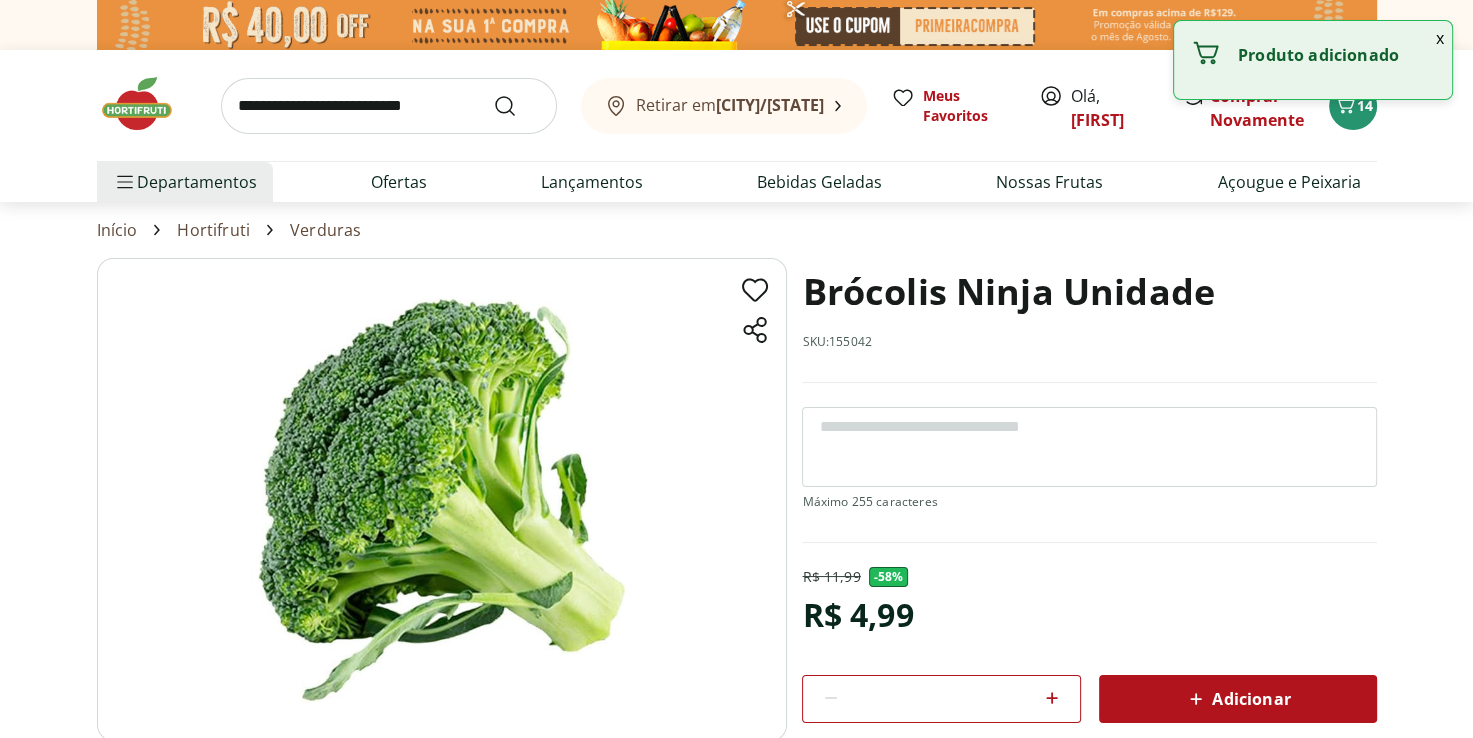 click at bounding box center [389, 106] 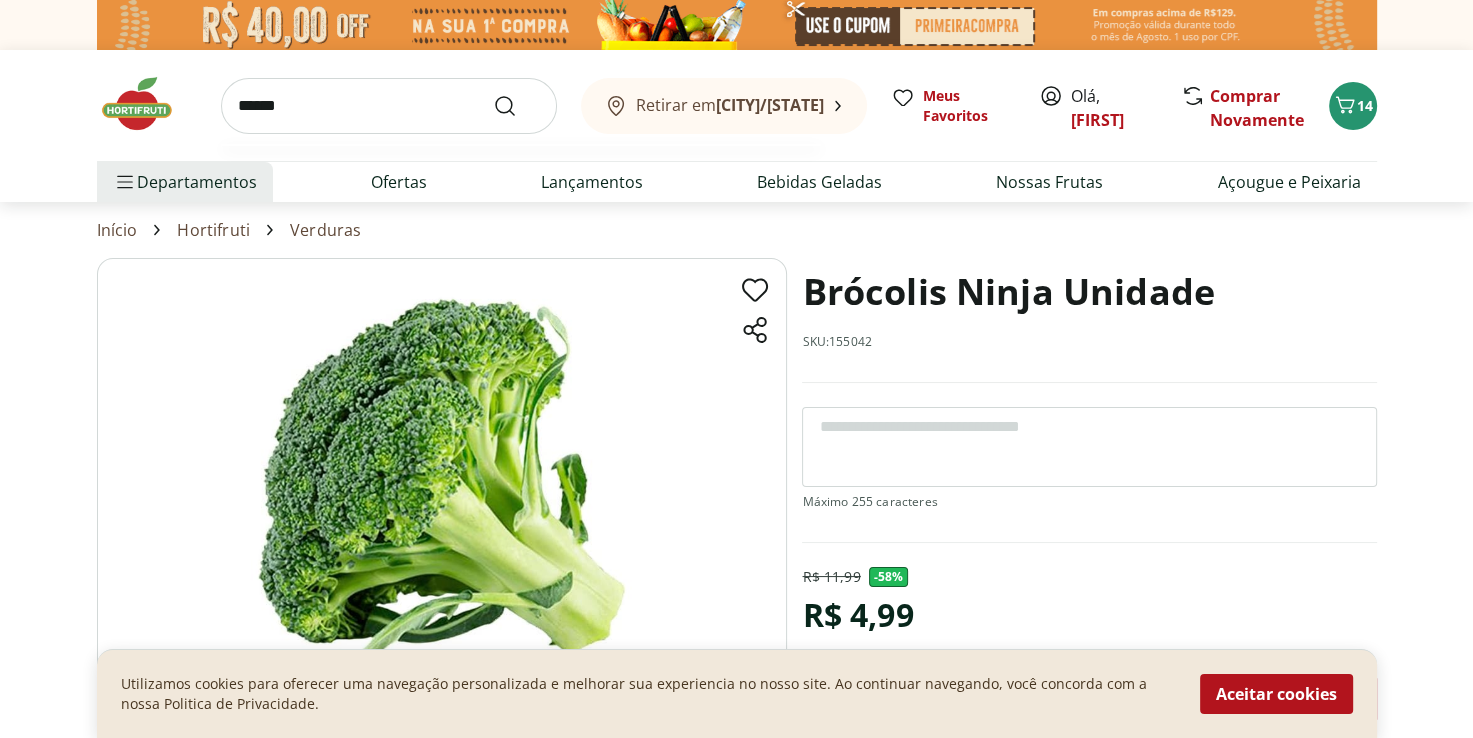 type on "******" 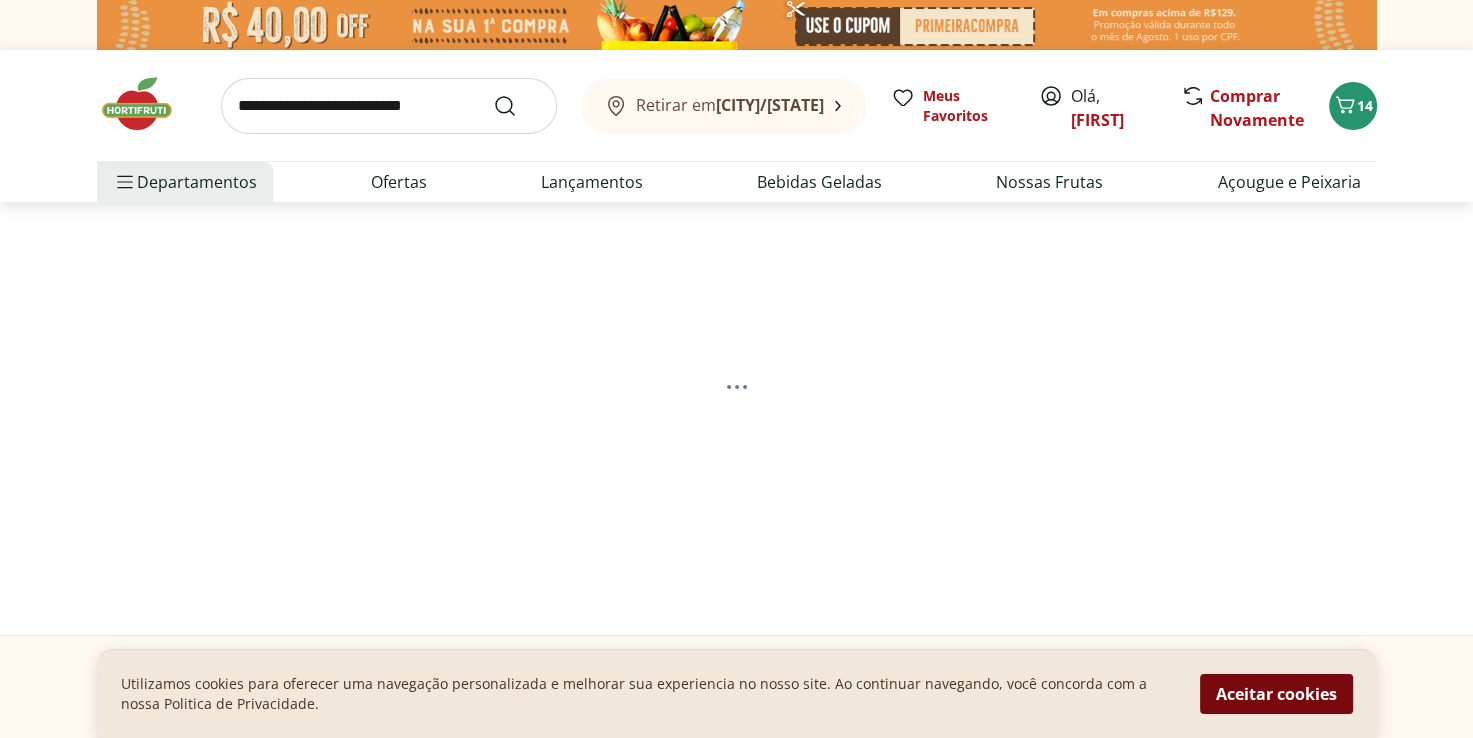 click on "Aceitar cookies" at bounding box center (1276, 694) 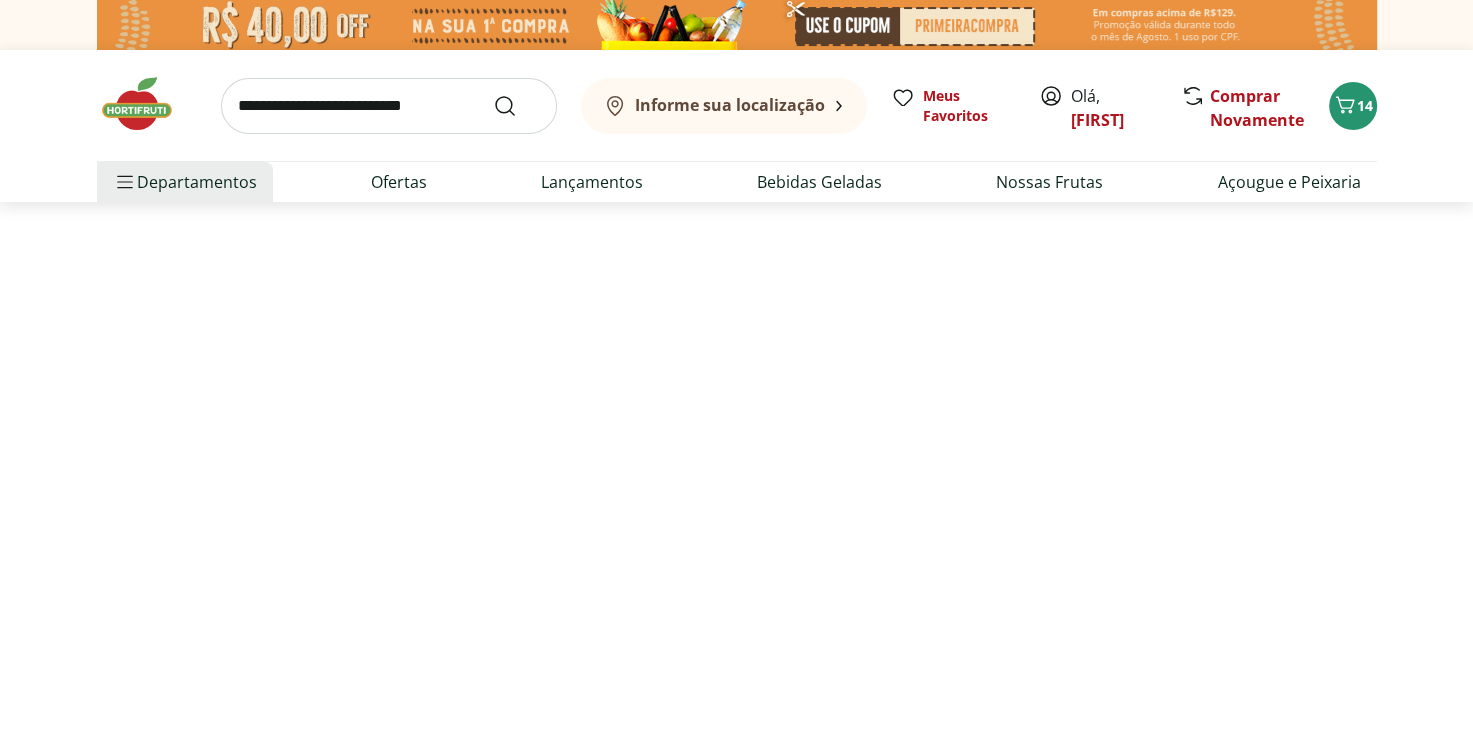click on "14" at bounding box center (1353, 106) 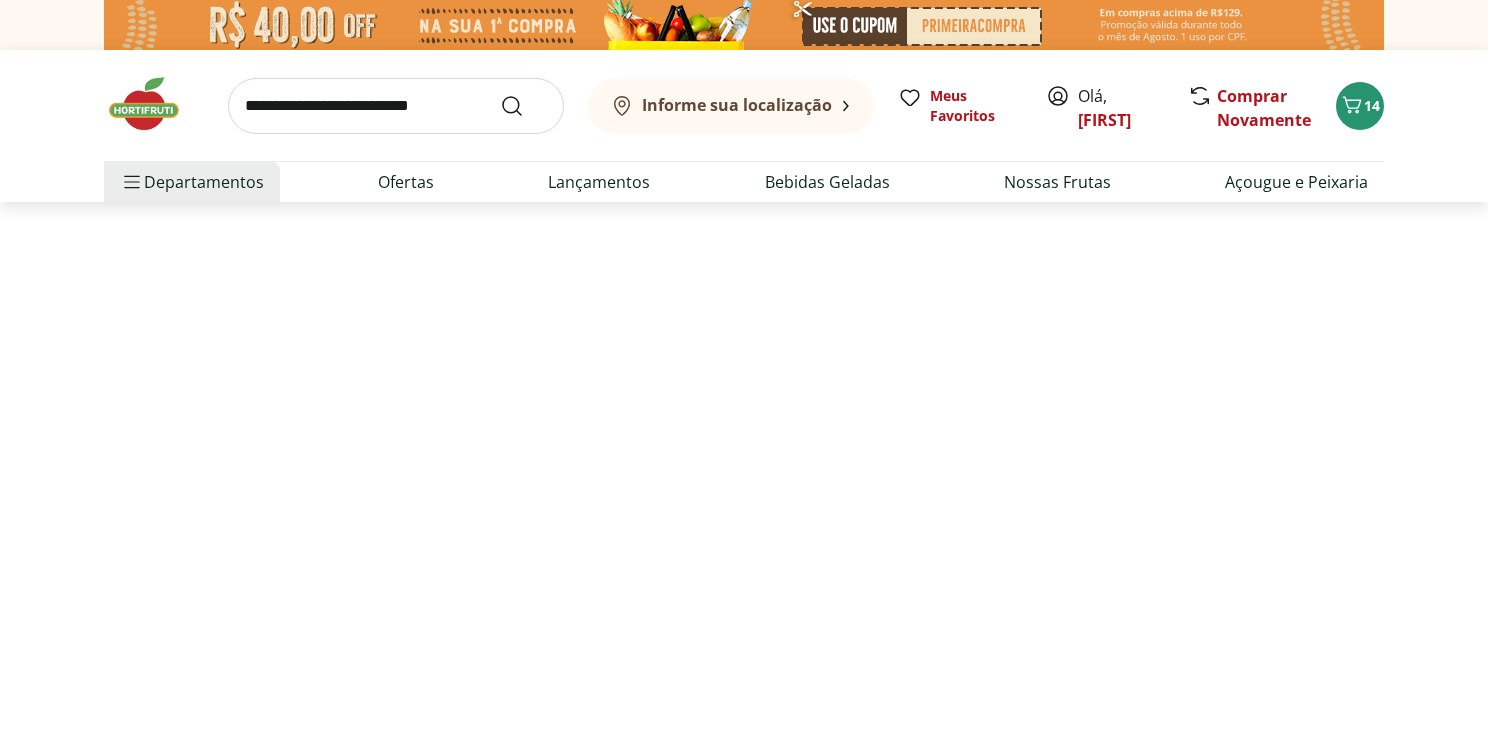 select on "**********" 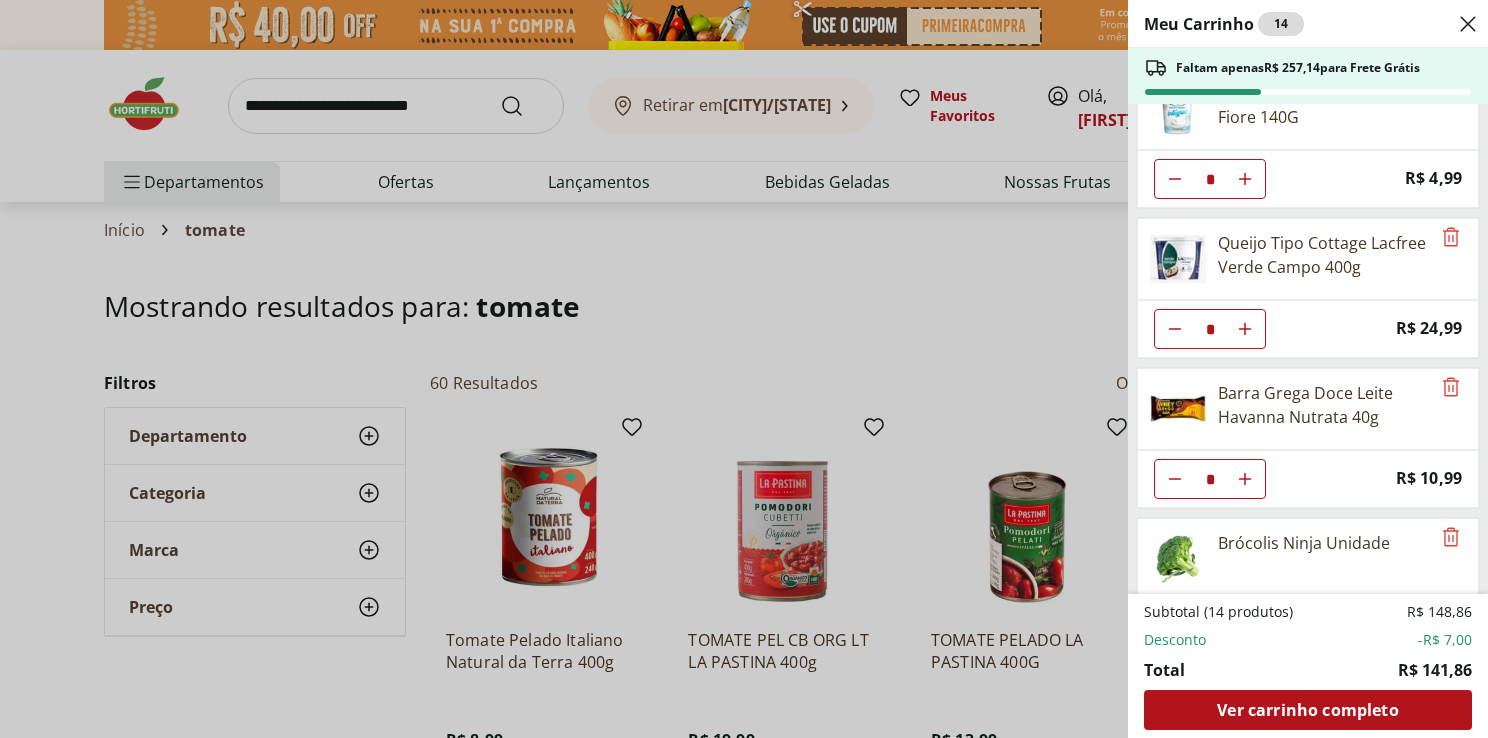 scroll, scrollTop: 112, scrollLeft: 0, axis: vertical 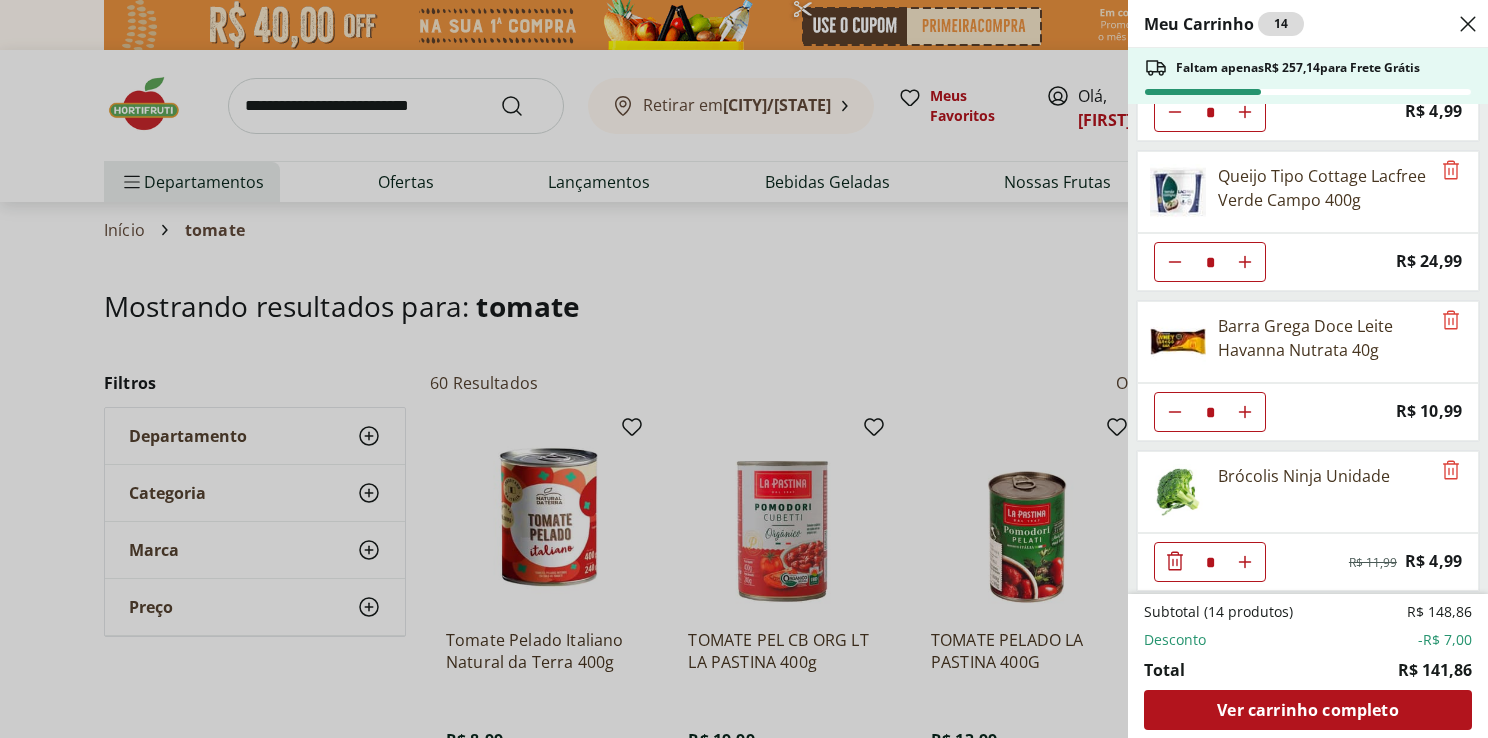 click 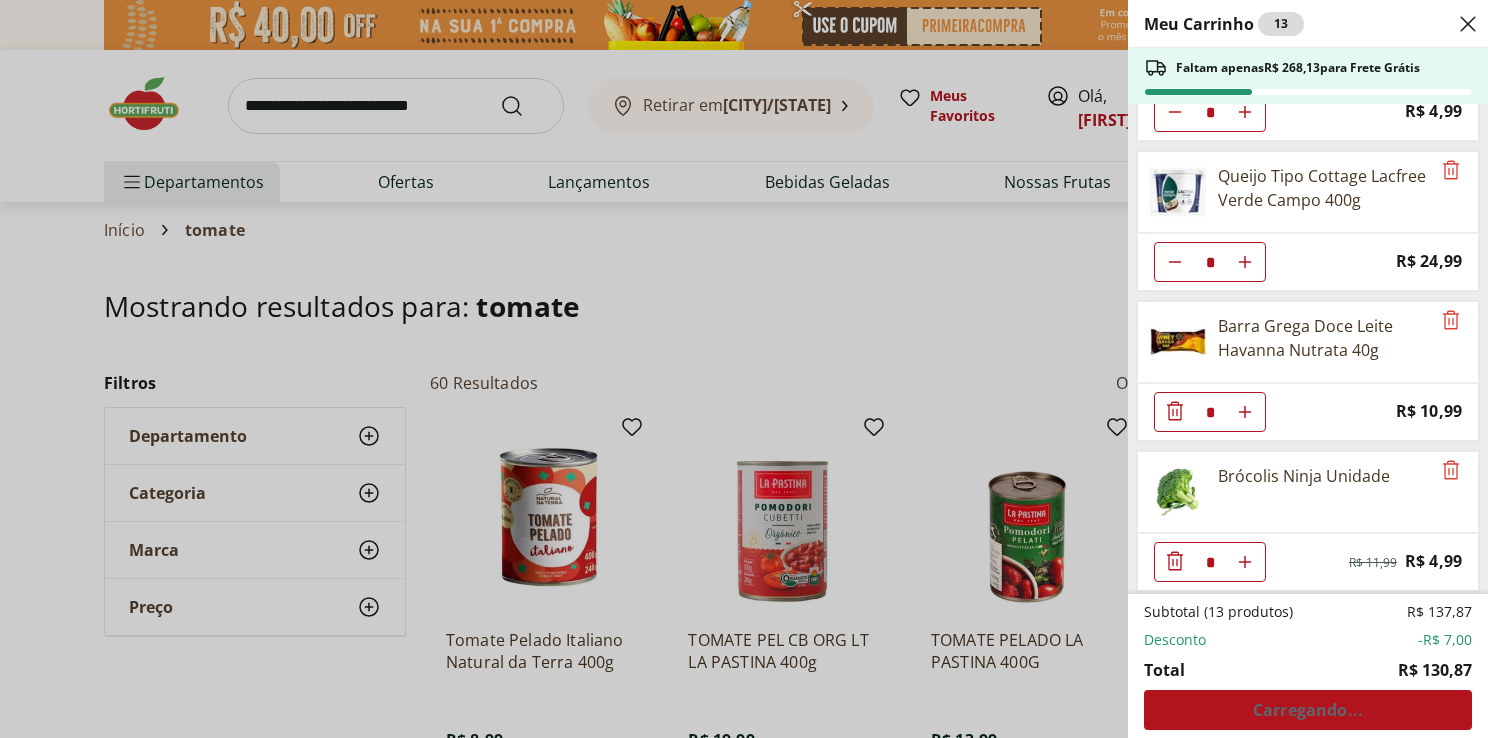 click 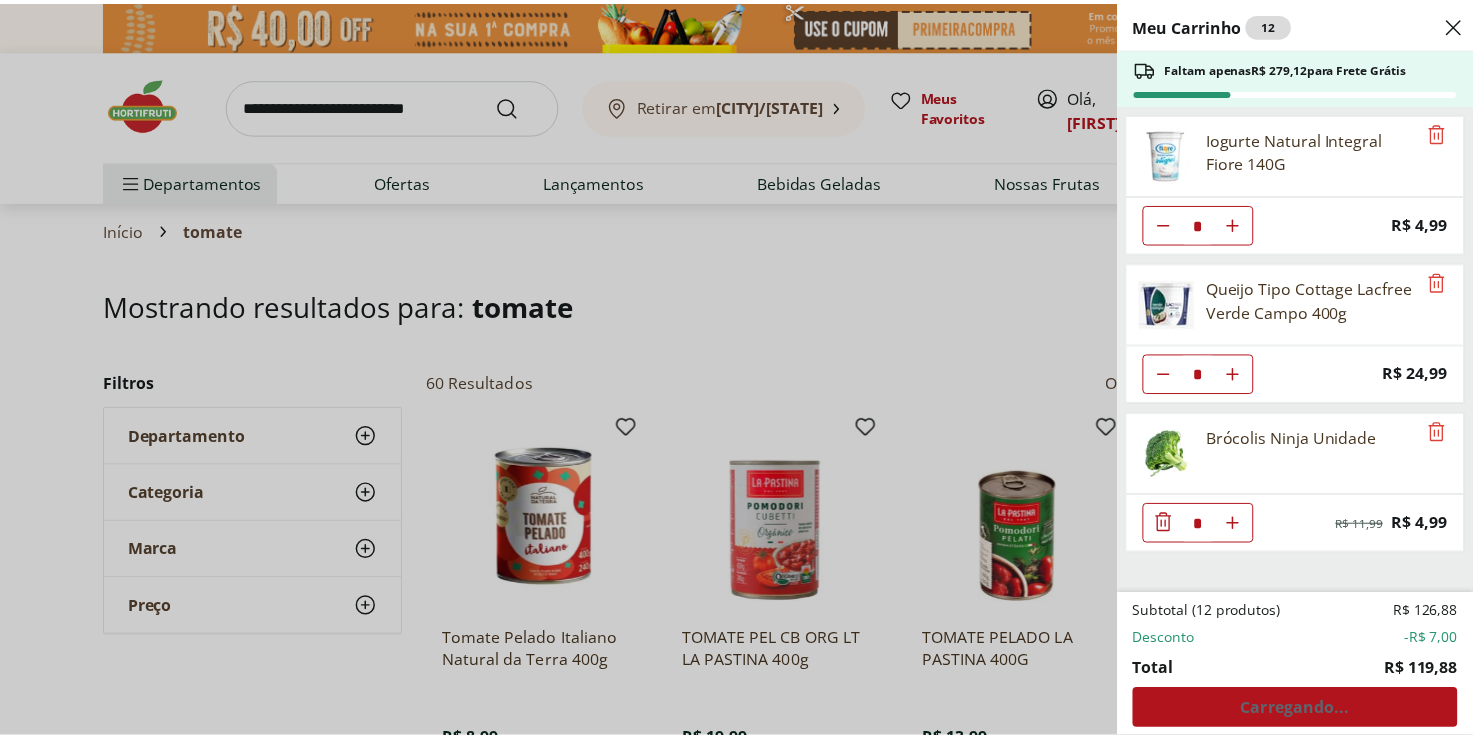 scroll, scrollTop: 0, scrollLeft: 0, axis: both 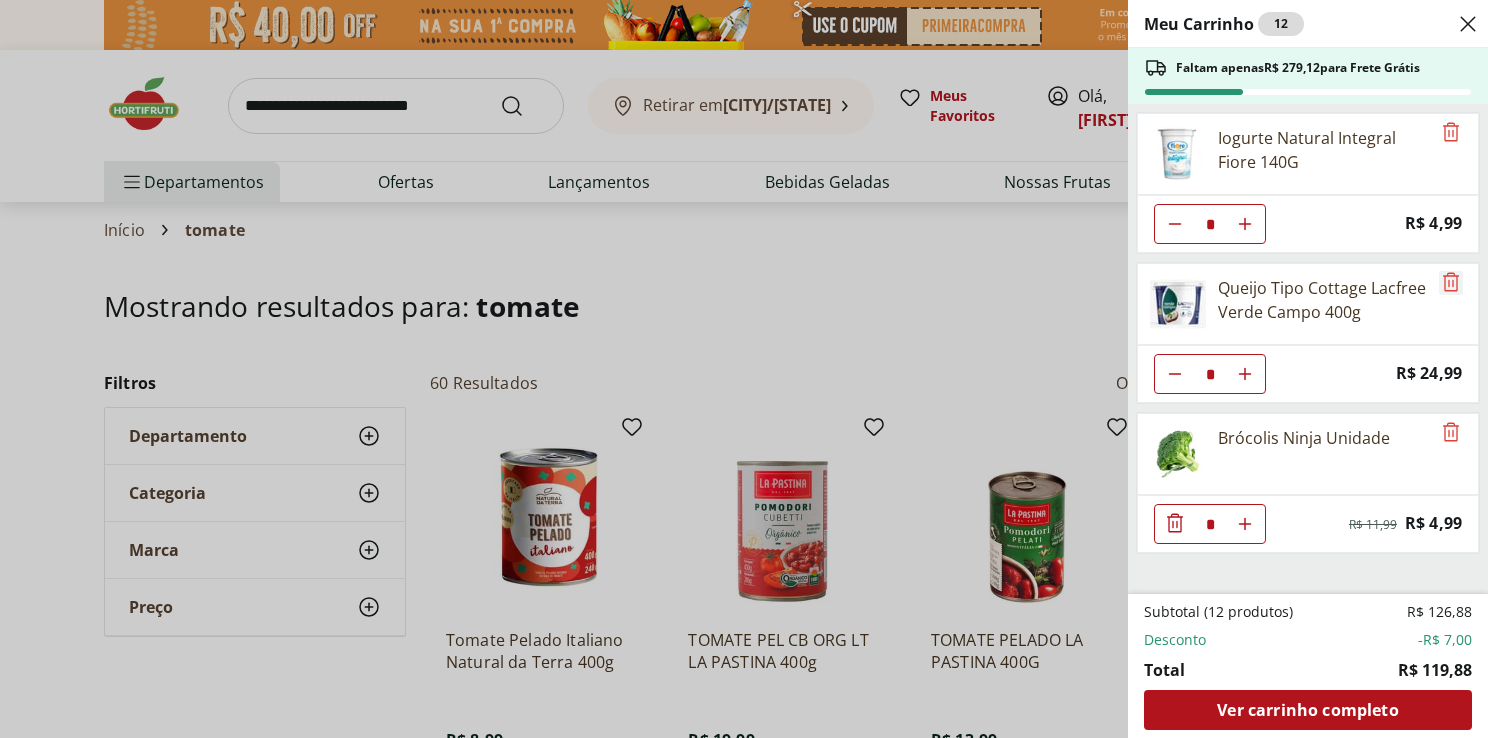click 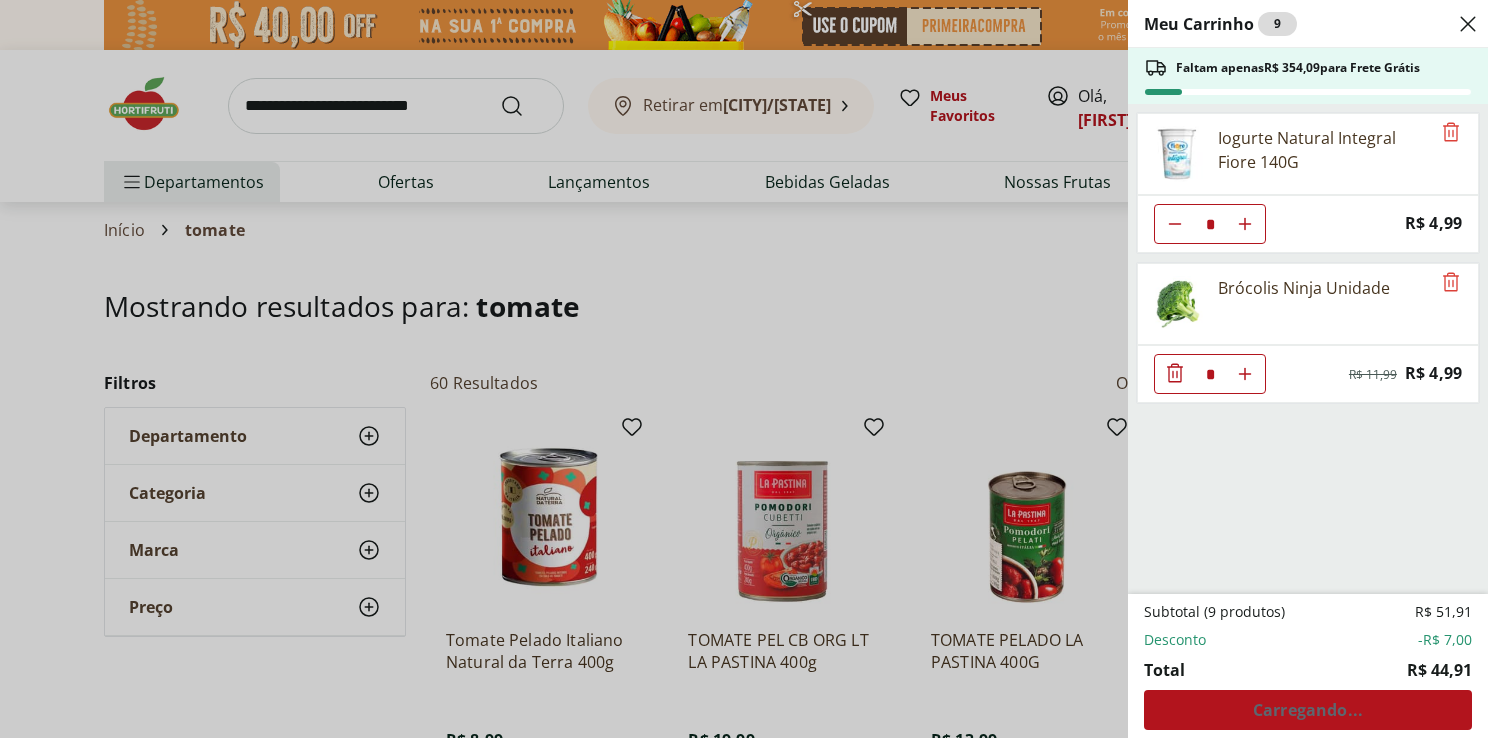 click 